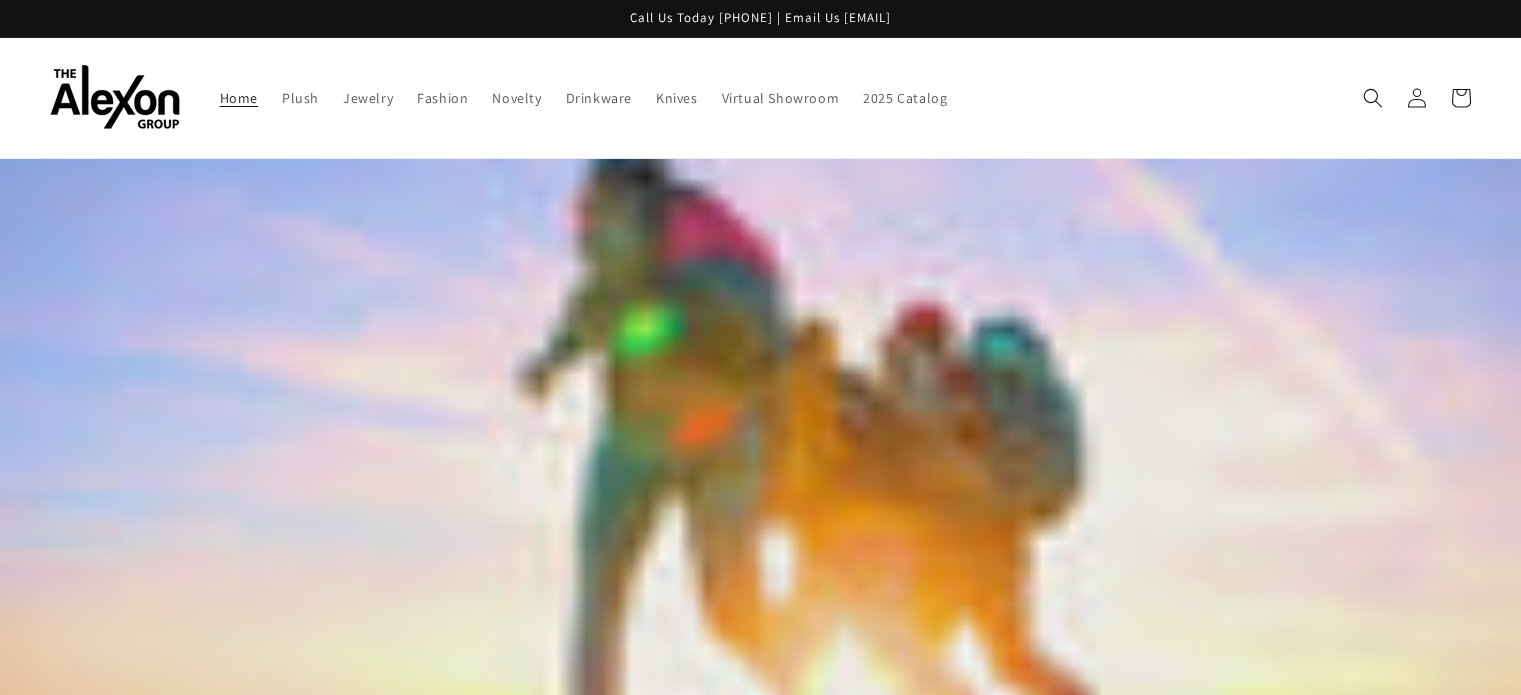 scroll, scrollTop: 0, scrollLeft: 0, axis: both 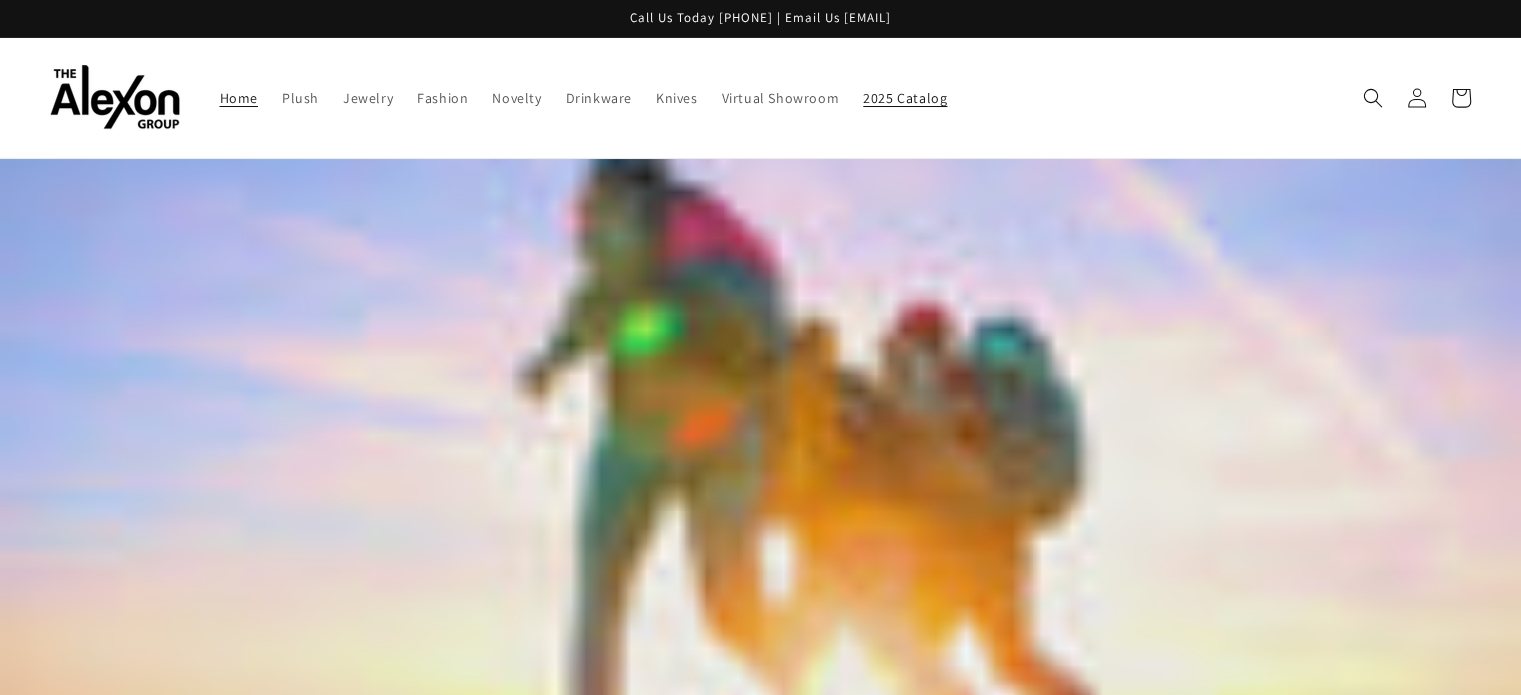 click on "2025 Catalog" at bounding box center [905, 98] 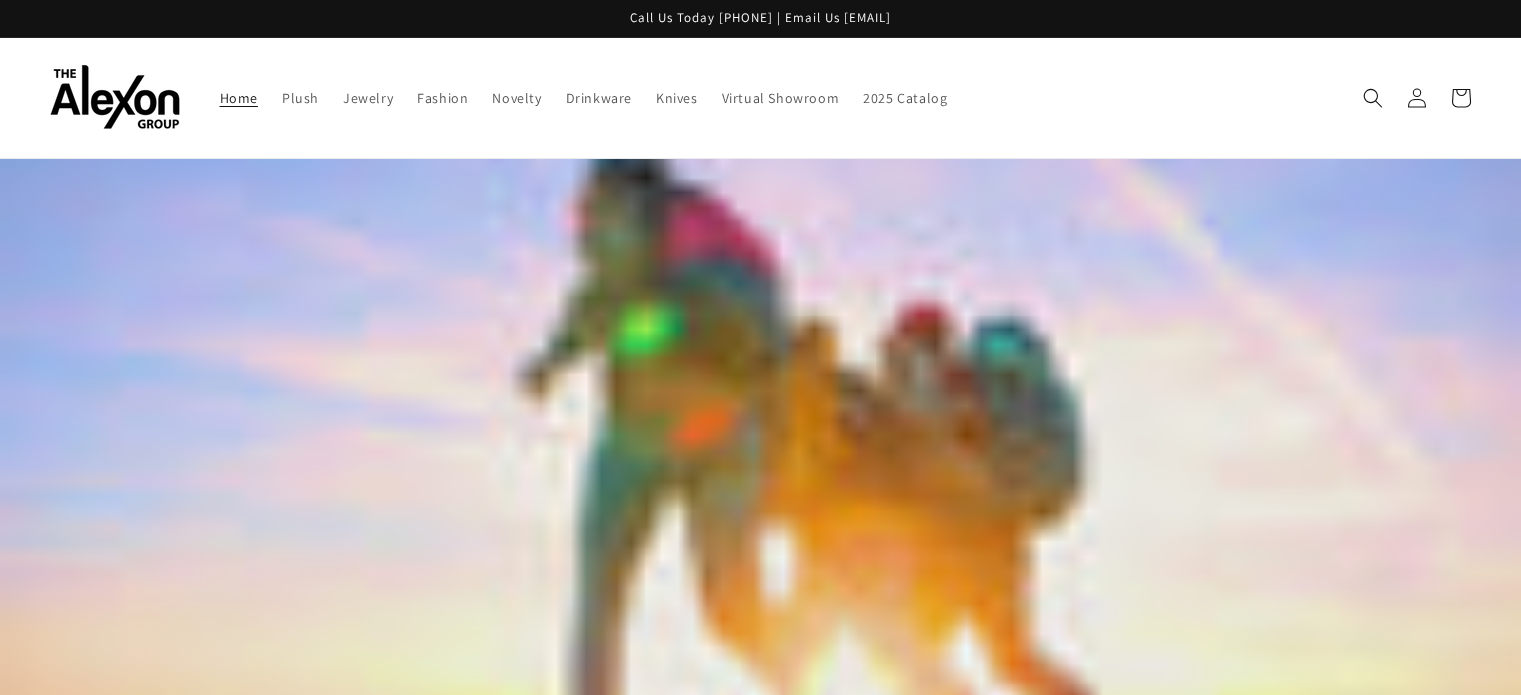scroll, scrollTop: 0, scrollLeft: 0, axis: both 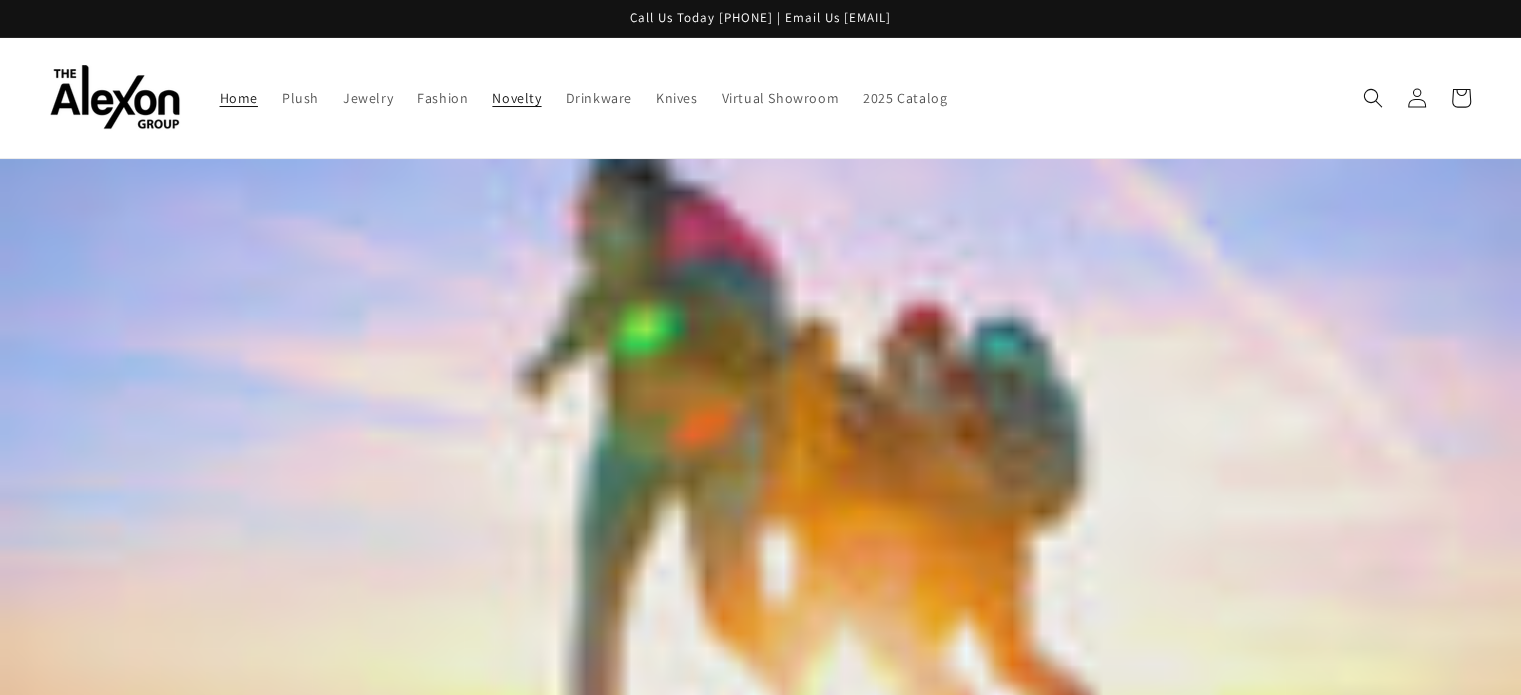 click on "Novelty" at bounding box center [516, 98] 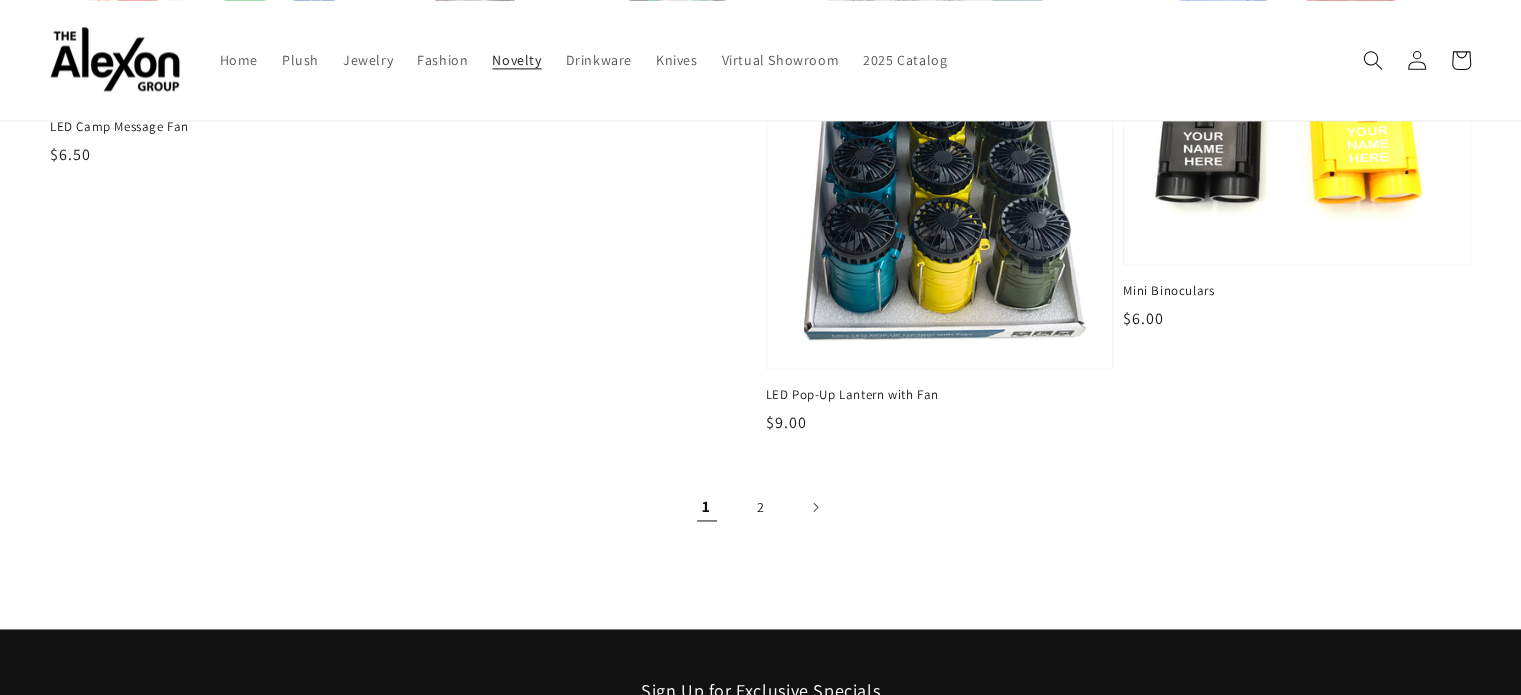 scroll, scrollTop: 2900, scrollLeft: 0, axis: vertical 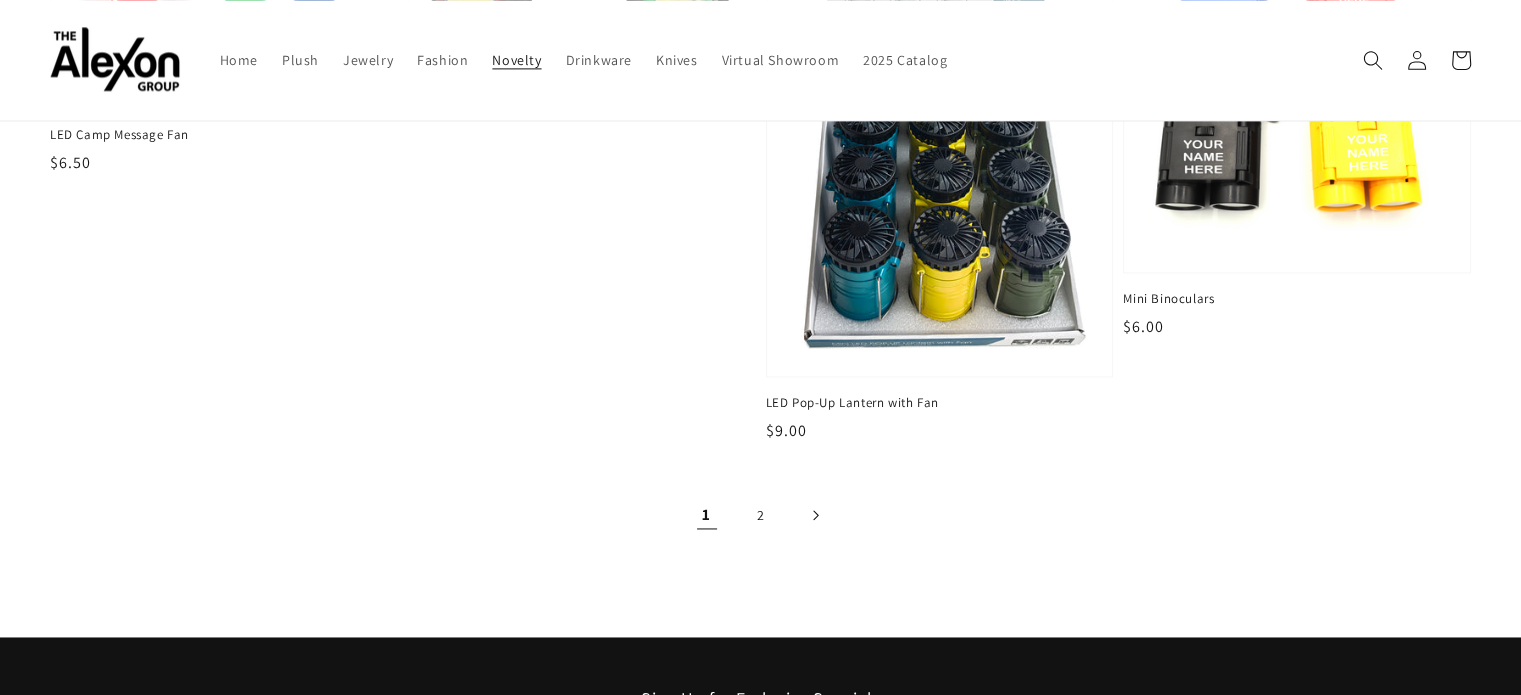 click at bounding box center (815, 515) 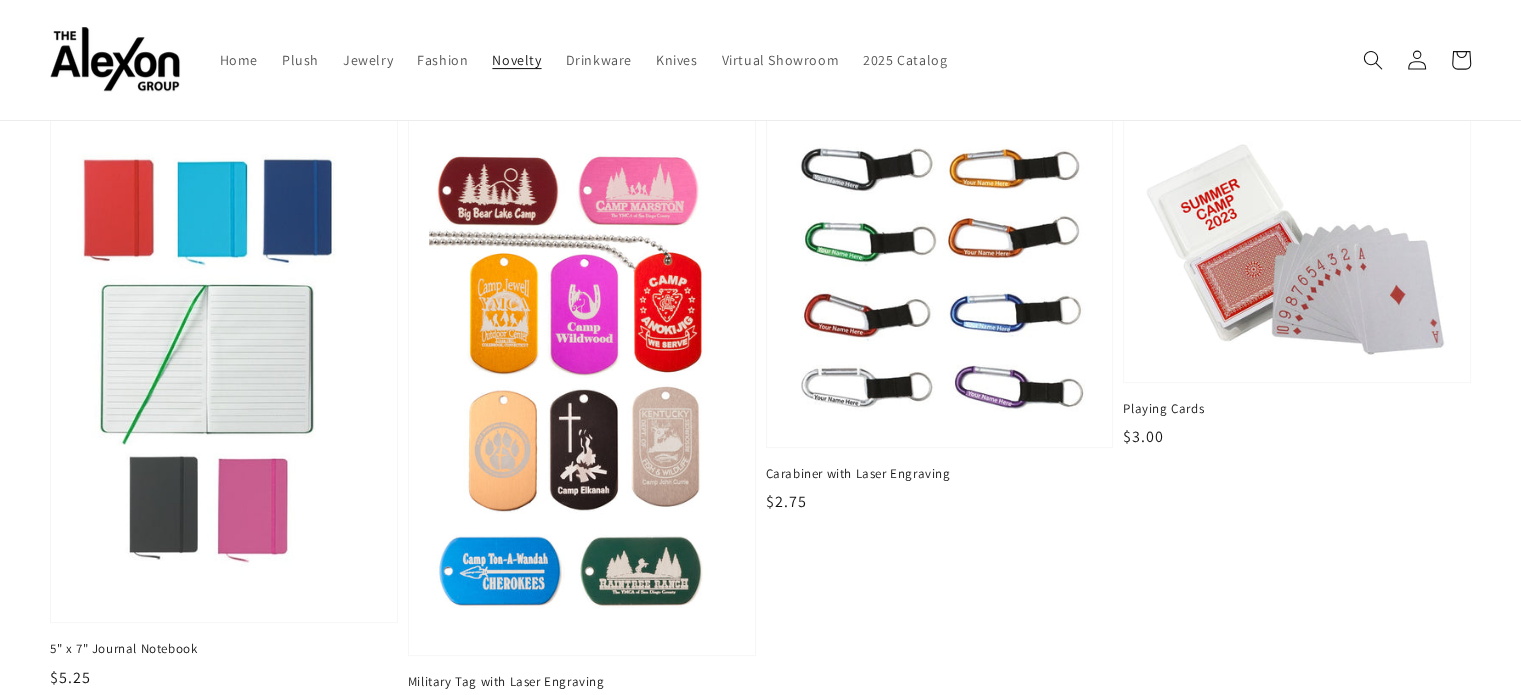 scroll, scrollTop: 0, scrollLeft: 0, axis: both 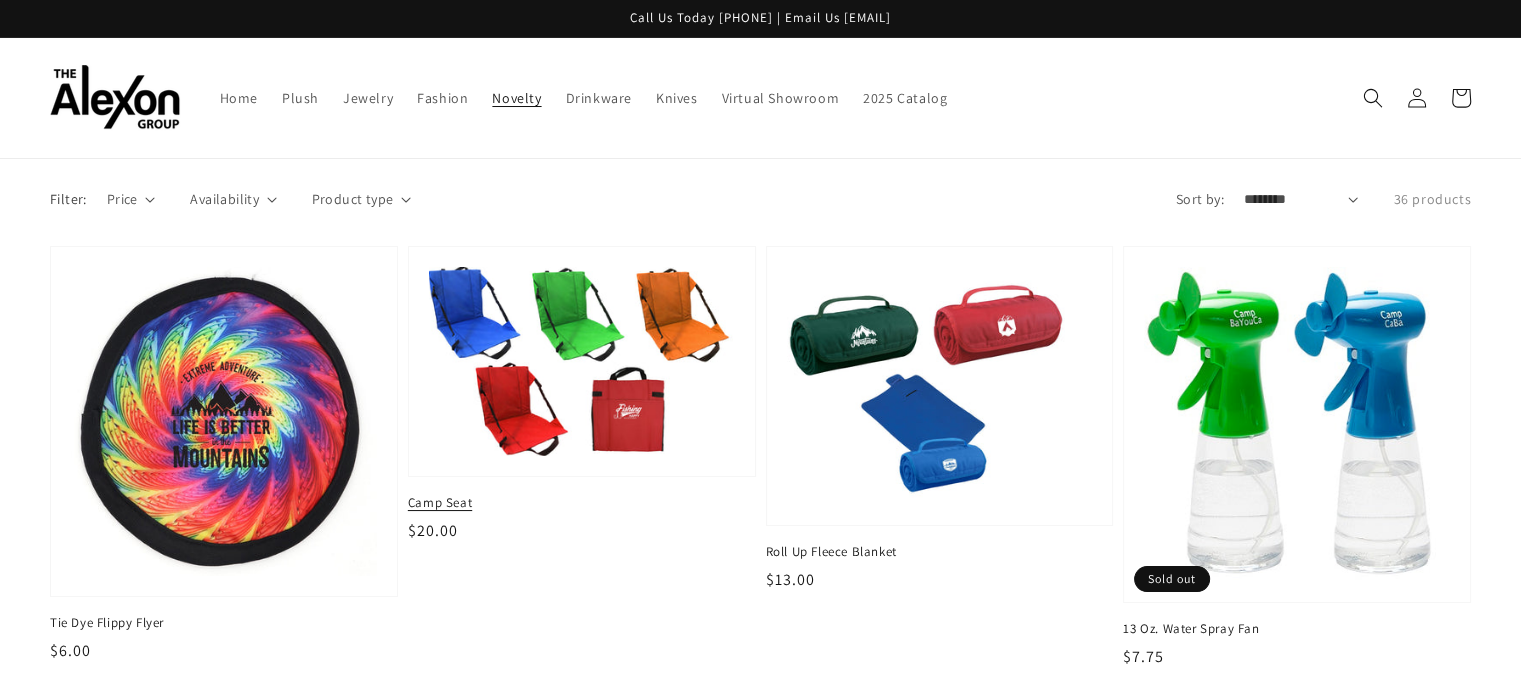 click at bounding box center [581, 361] 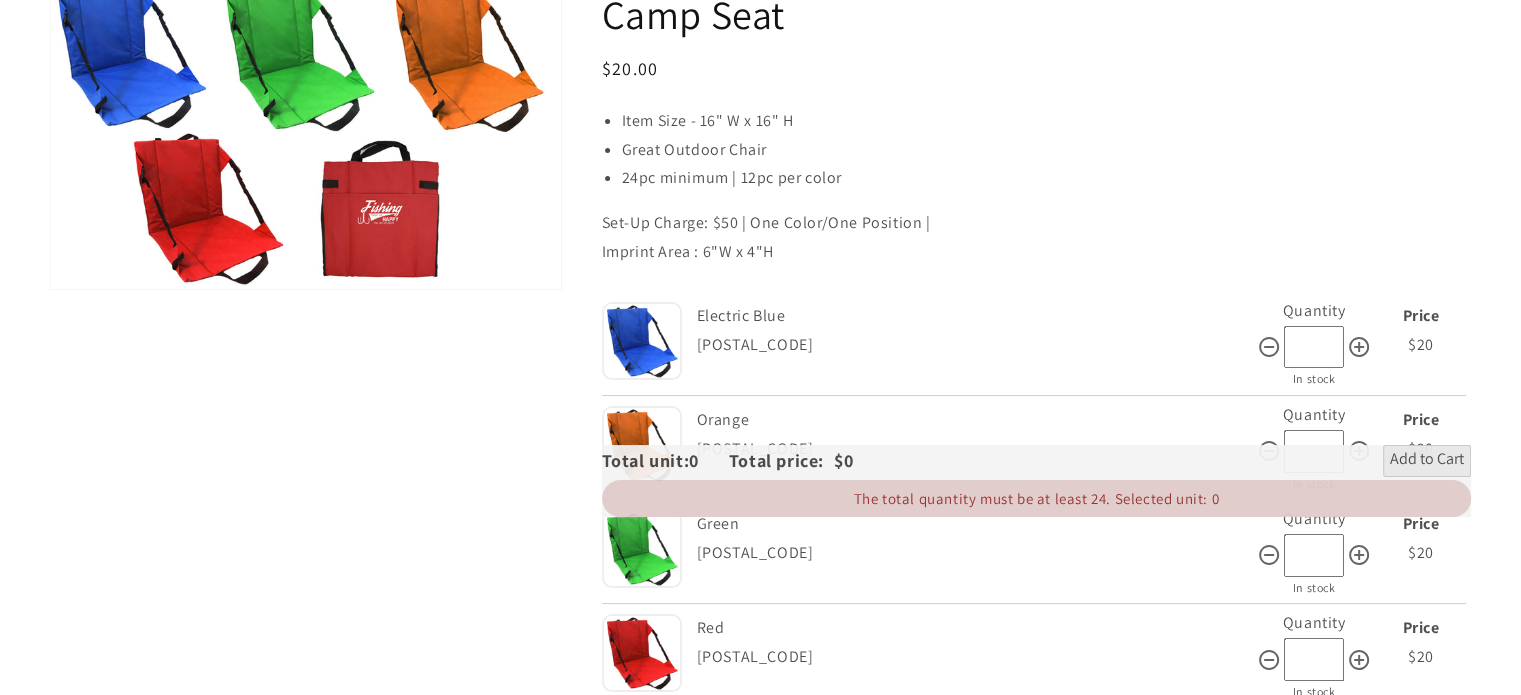 scroll, scrollTop: 0, scrollLeft: 0, axis: both 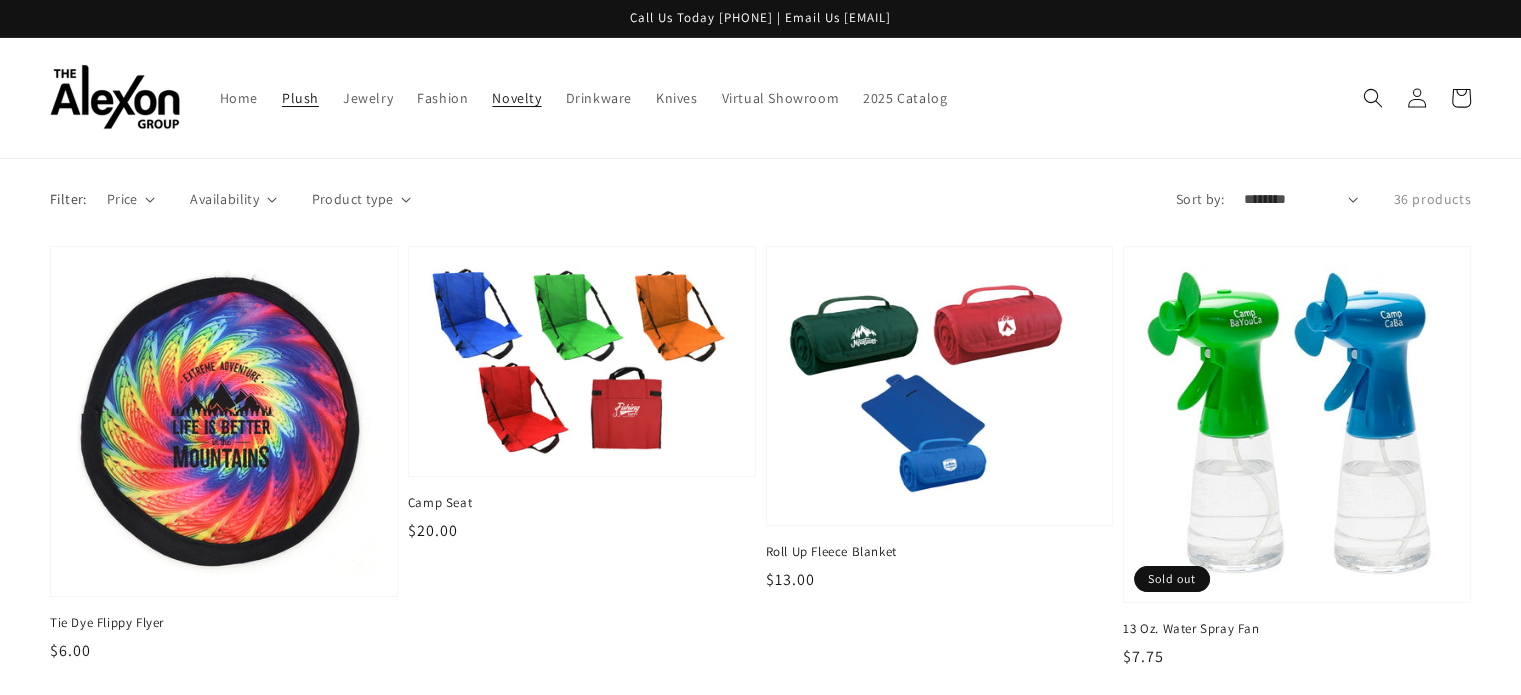 click on "Plush" at bounding box center [300, 98] 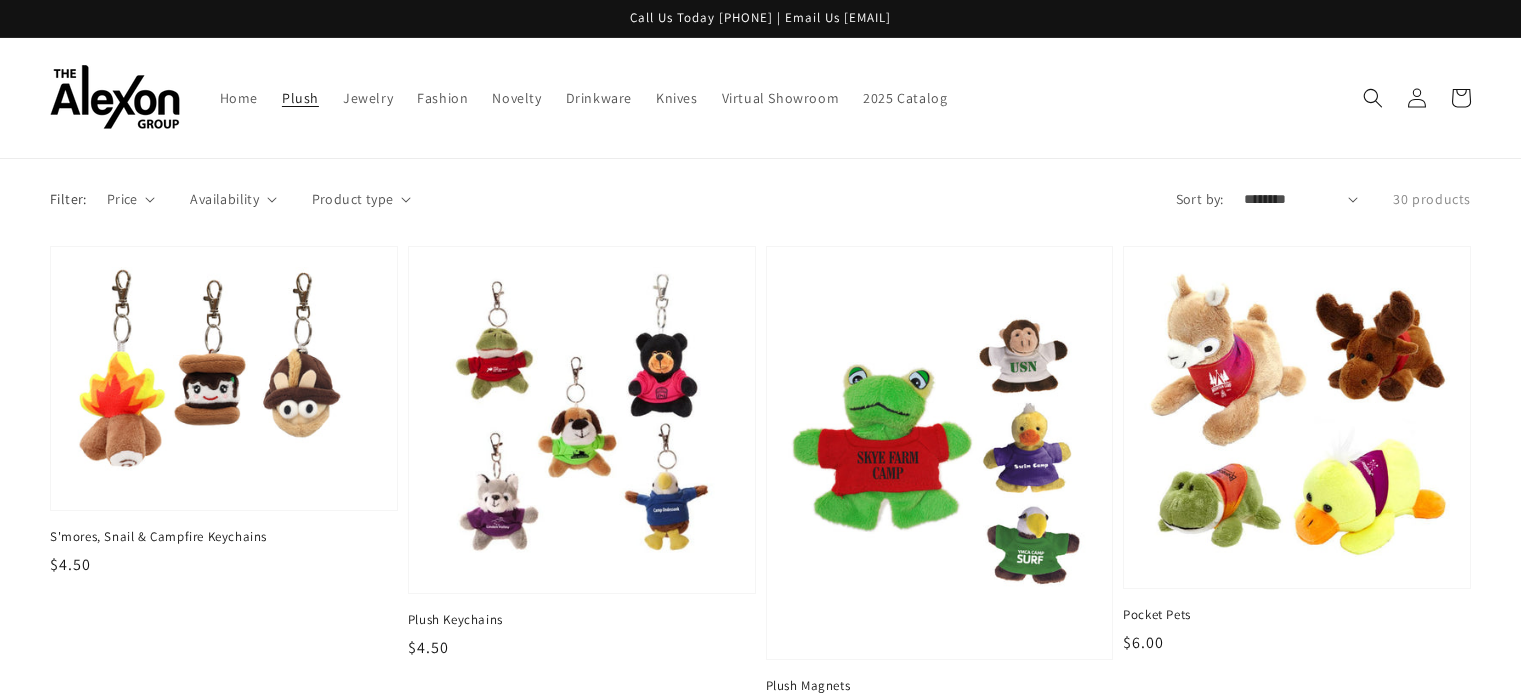 scroll, scrollTop: 0, scrollLeft: 0, axis: both 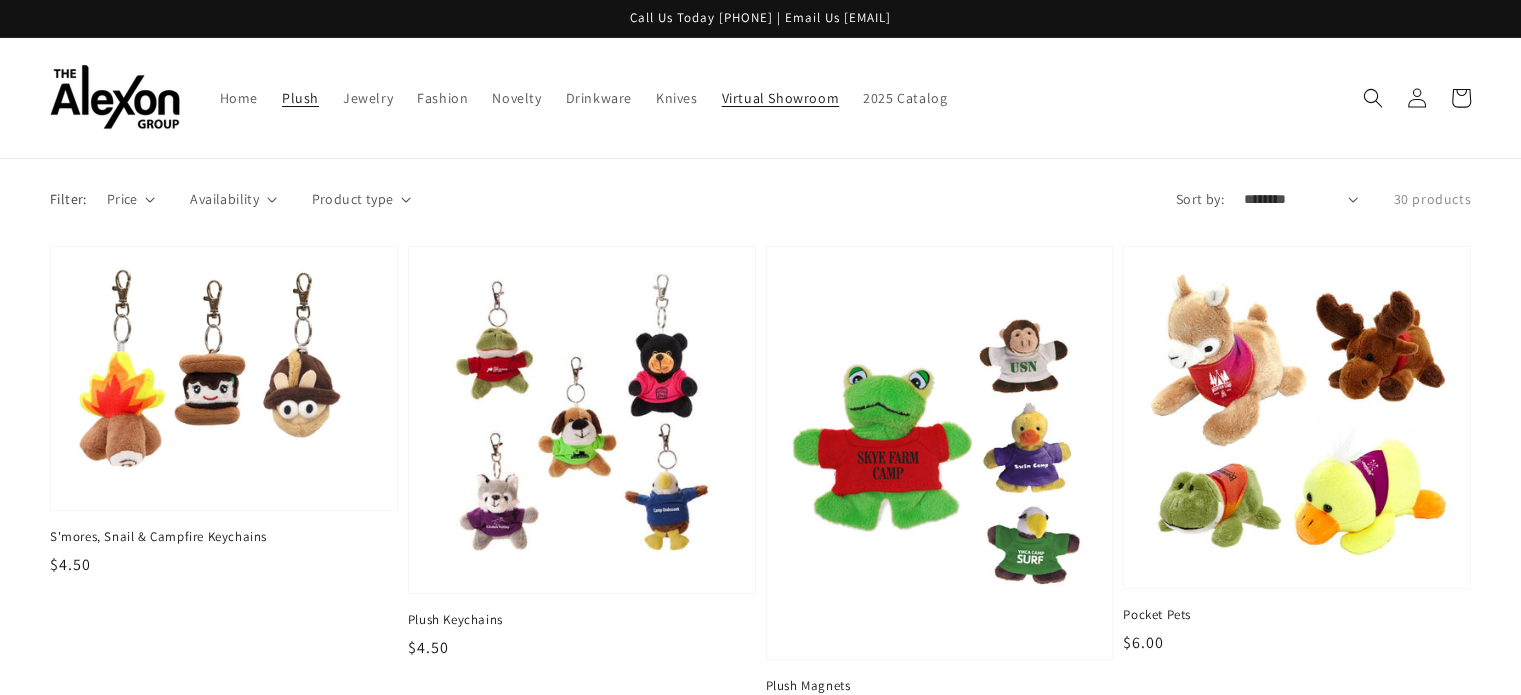 click on "Virtual Showroom" at bounding box center (781, 98) 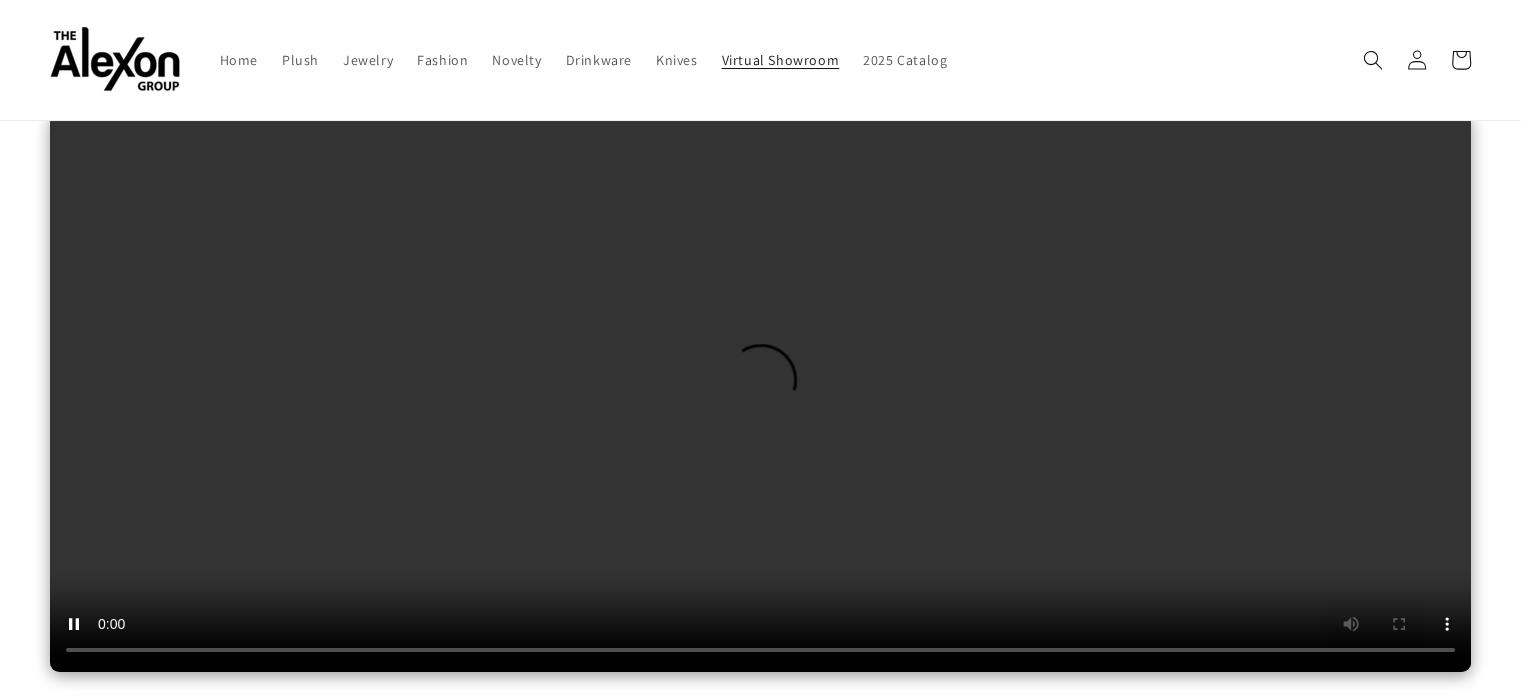 scroll, scrollTop: 100, scrollLeft: 0, axis: vertical 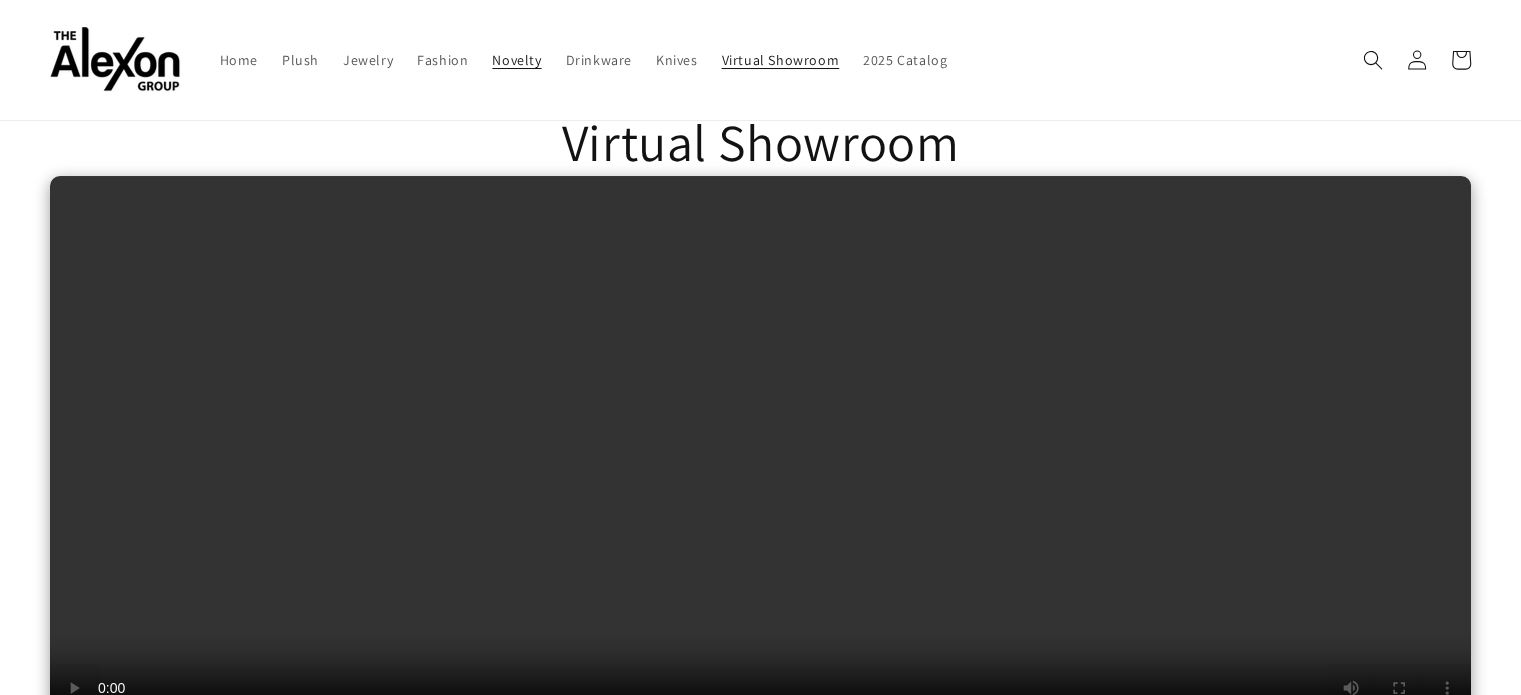 click on "Novelty" at bounding box center [516, 60] 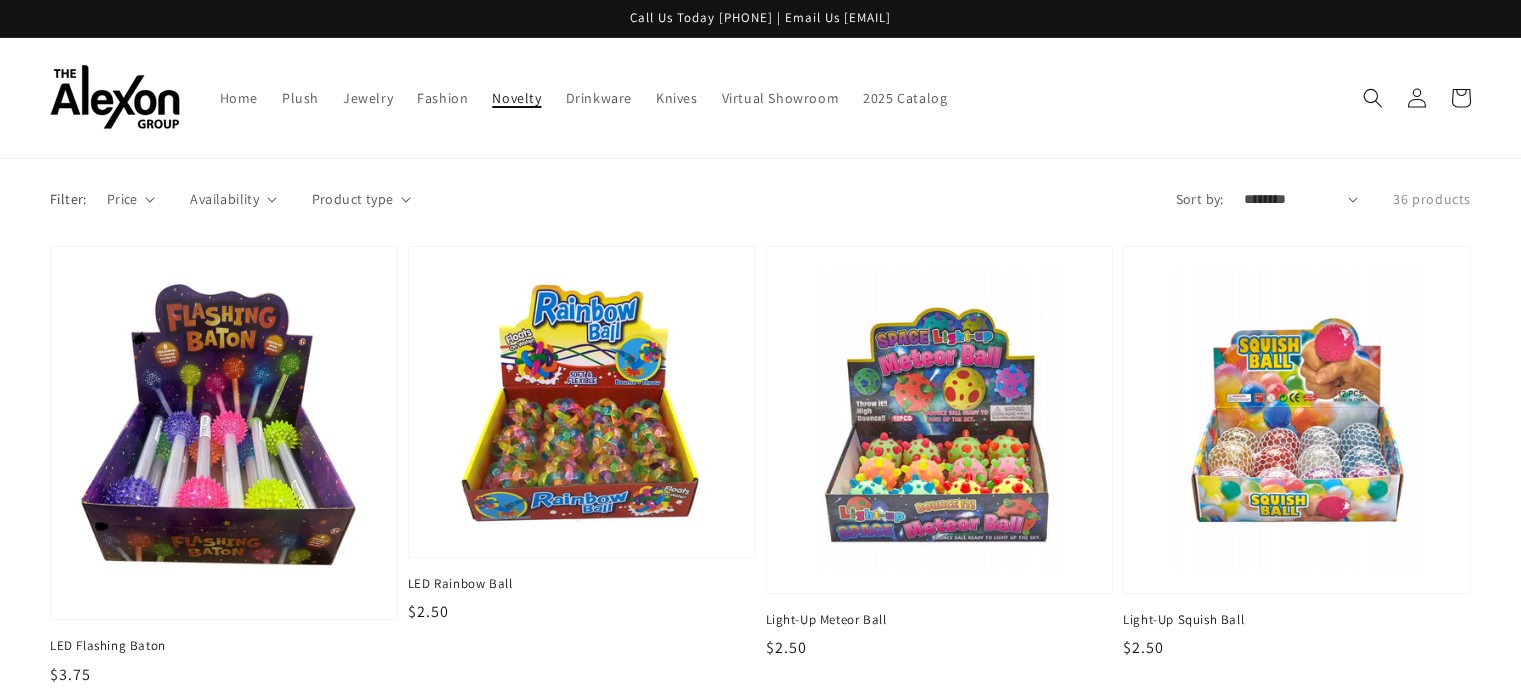 scroll, scrollTop: 0, scrollLeft: 0, axis: both 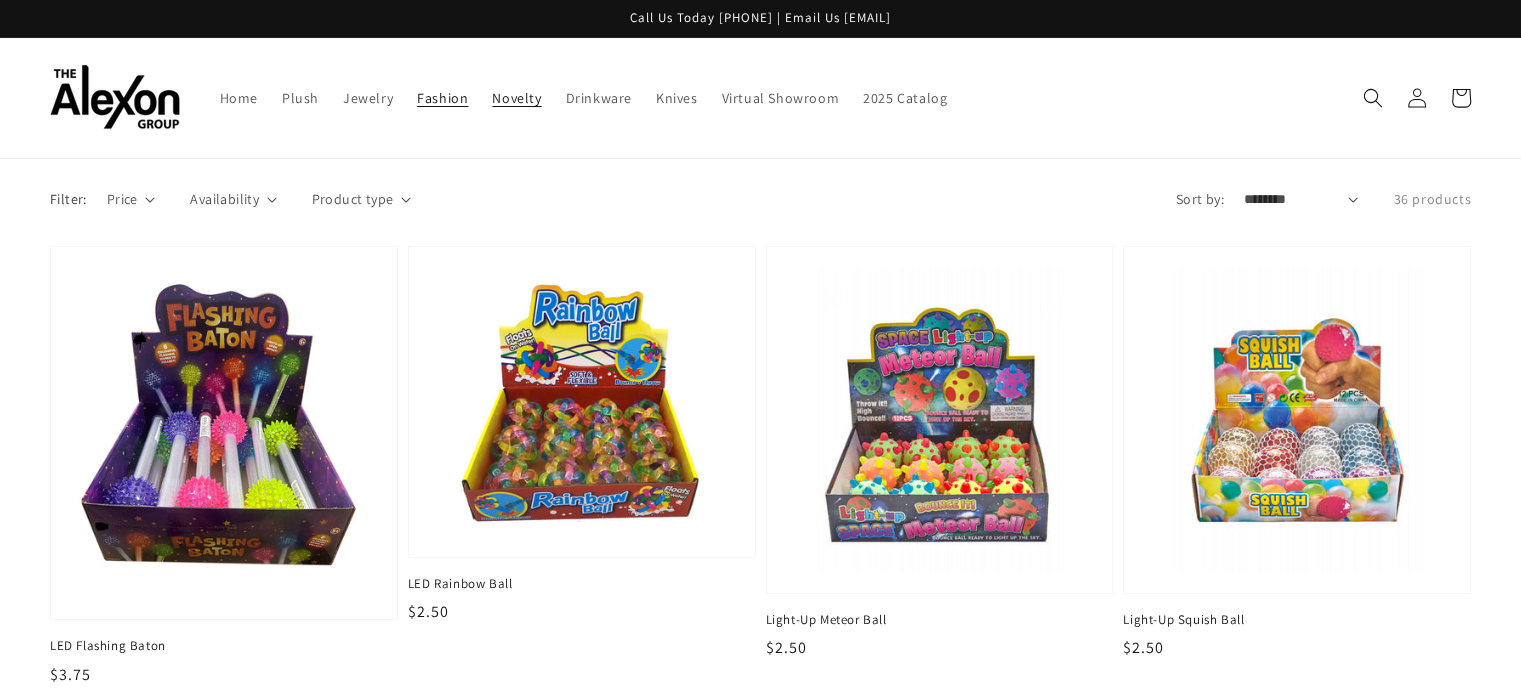 click on "Fashion" at bounding box center (442, 98) 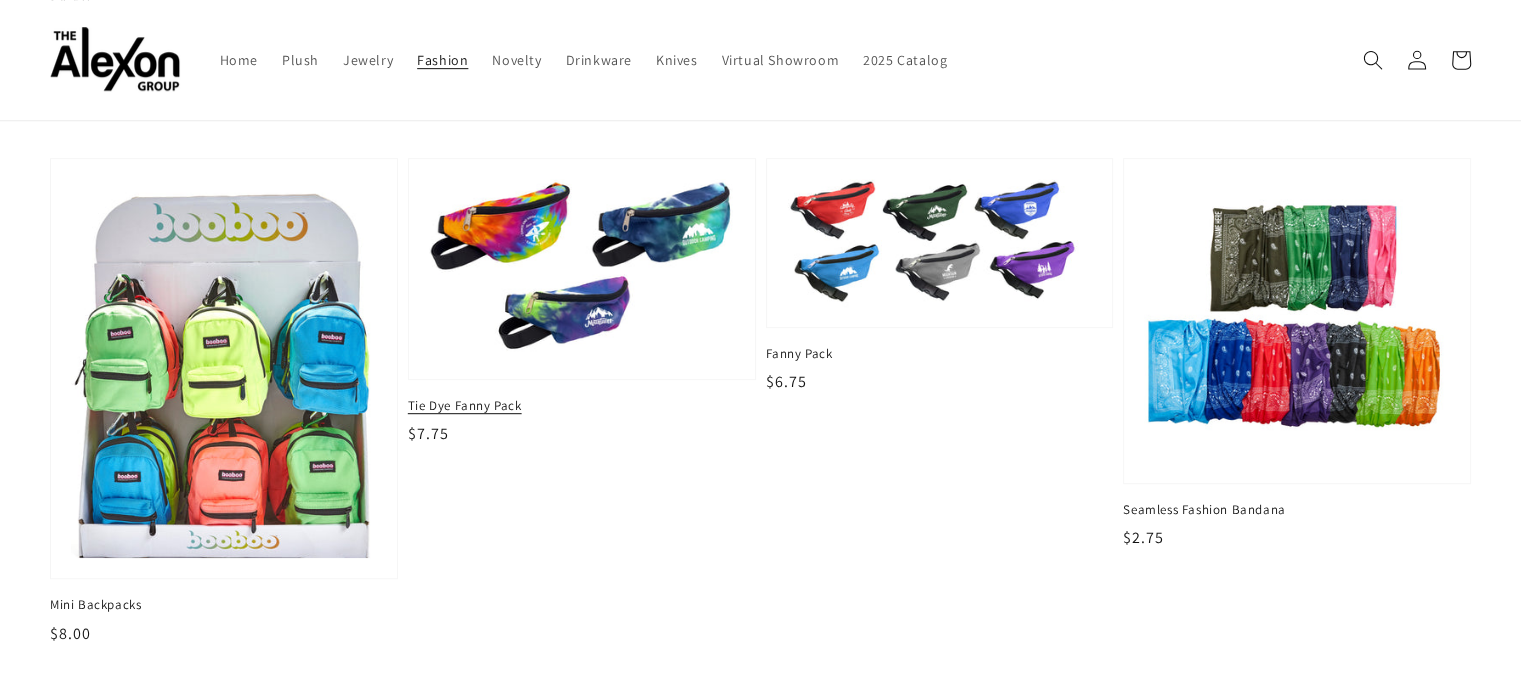scroll, scrollTop: 1000, scrollLeft: 0, axis: vertical 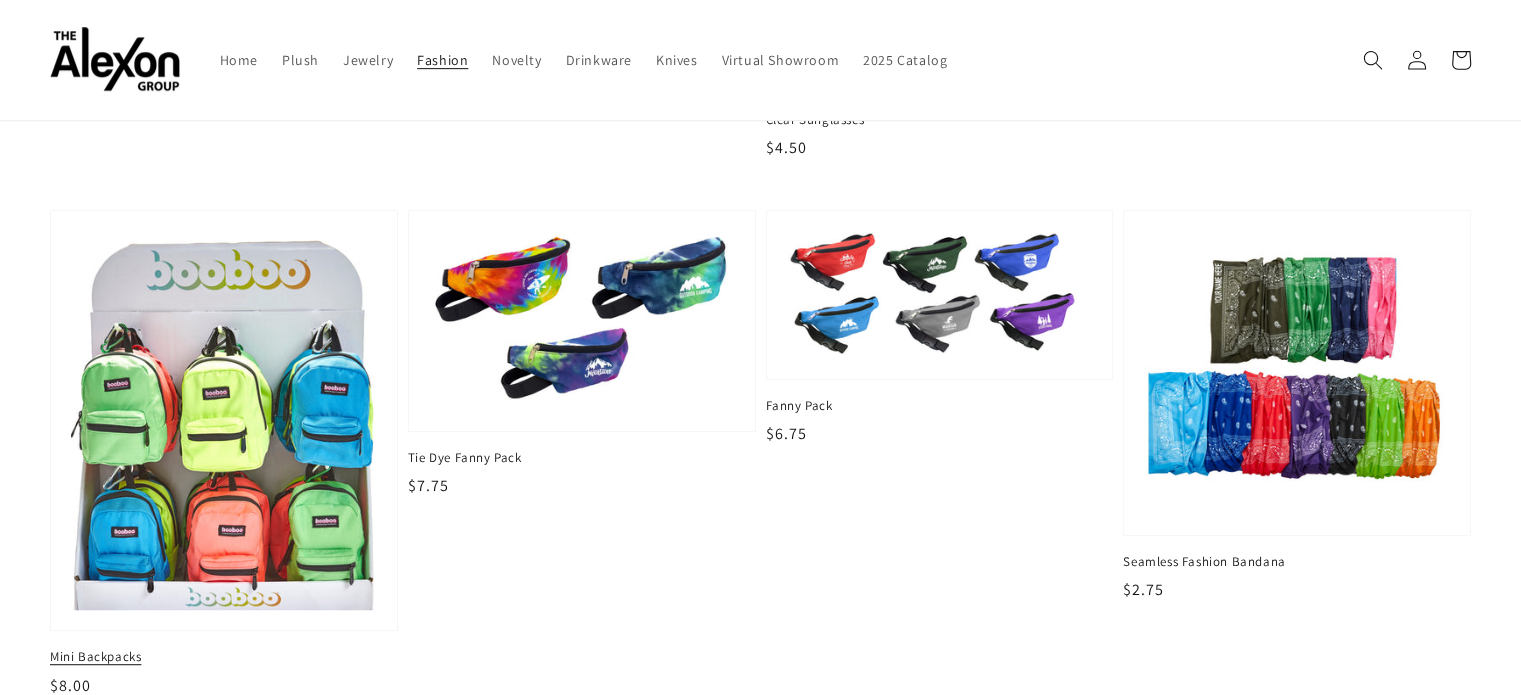 click at bounding box center [223, 420] 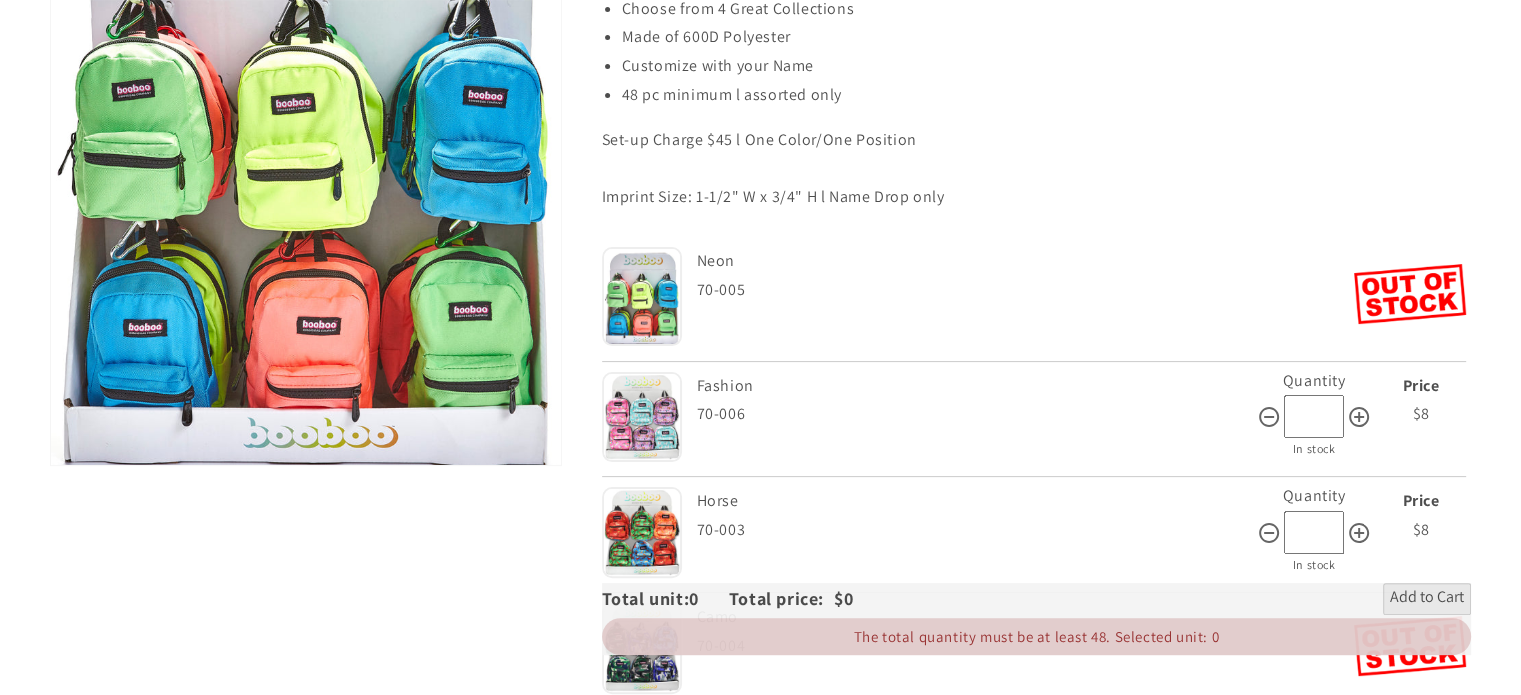 scroll, scrollTop: 400, scrollLeft: 0, axis: vertical 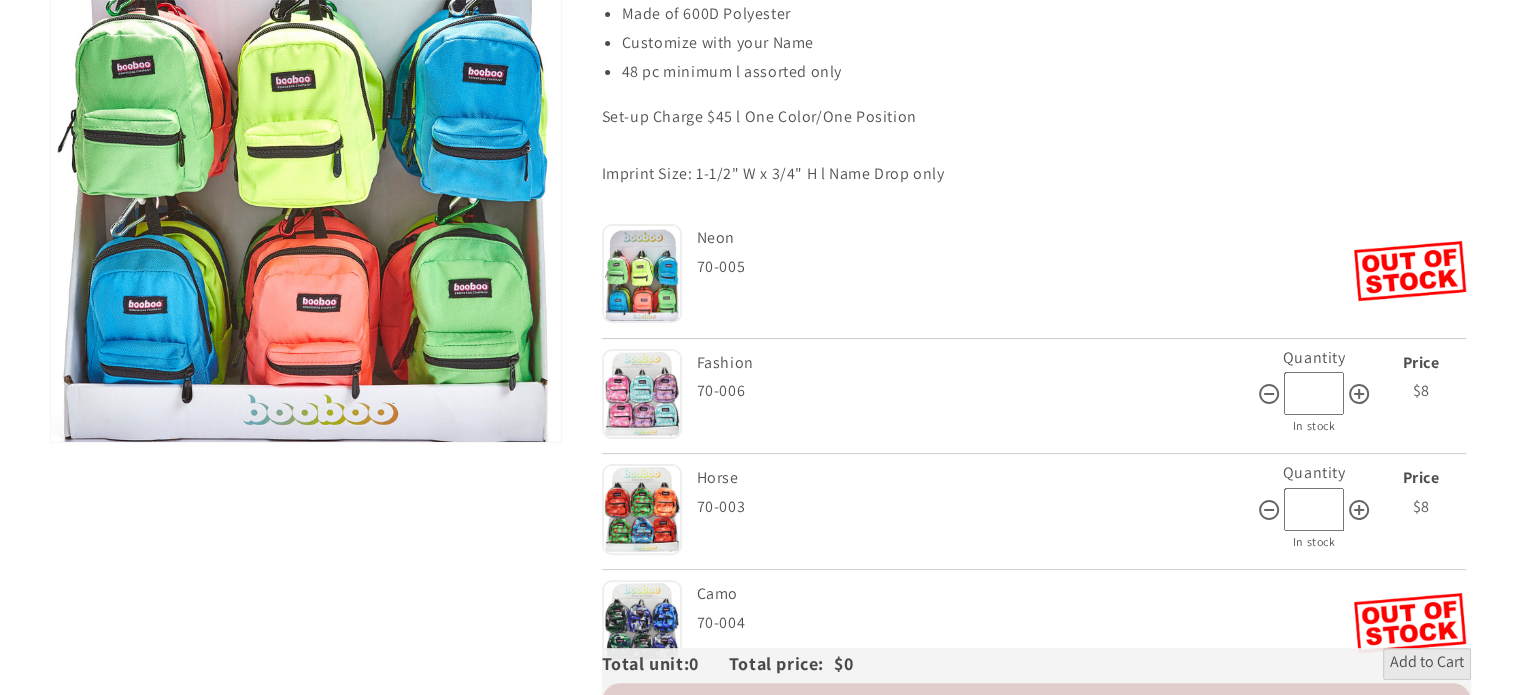 click at bounding box center [642, 394] 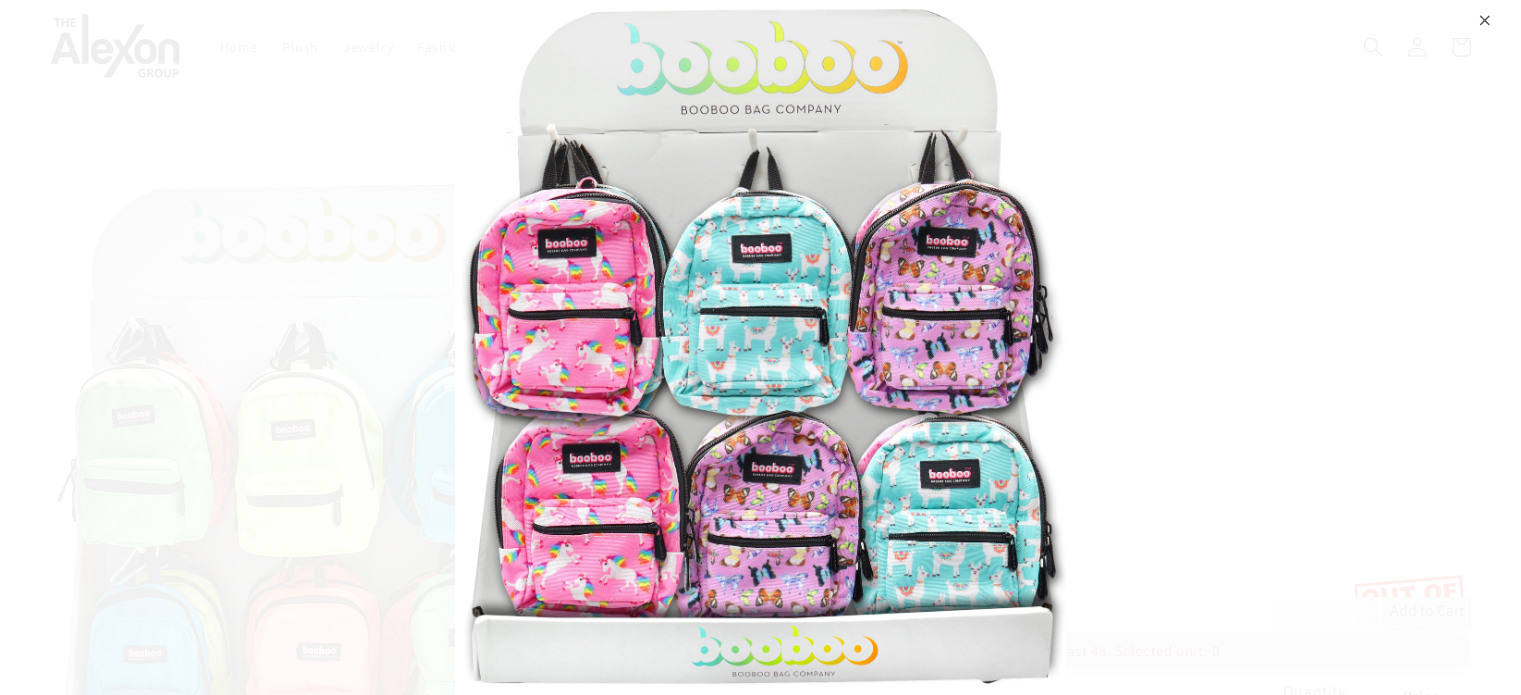 scroll, scrollTop: 0, scrollLeft: 0, axis: both 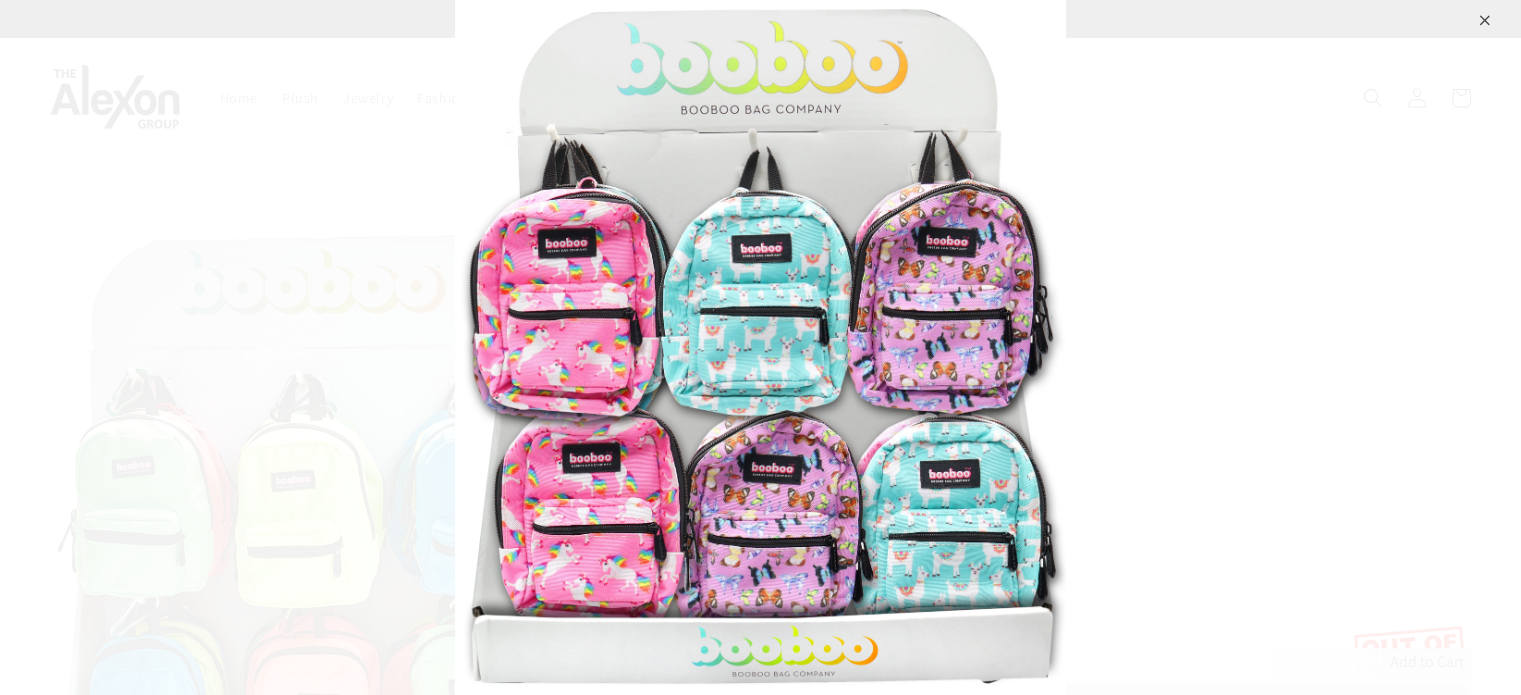 click on "⨉" at bounding box center [1484, 18] 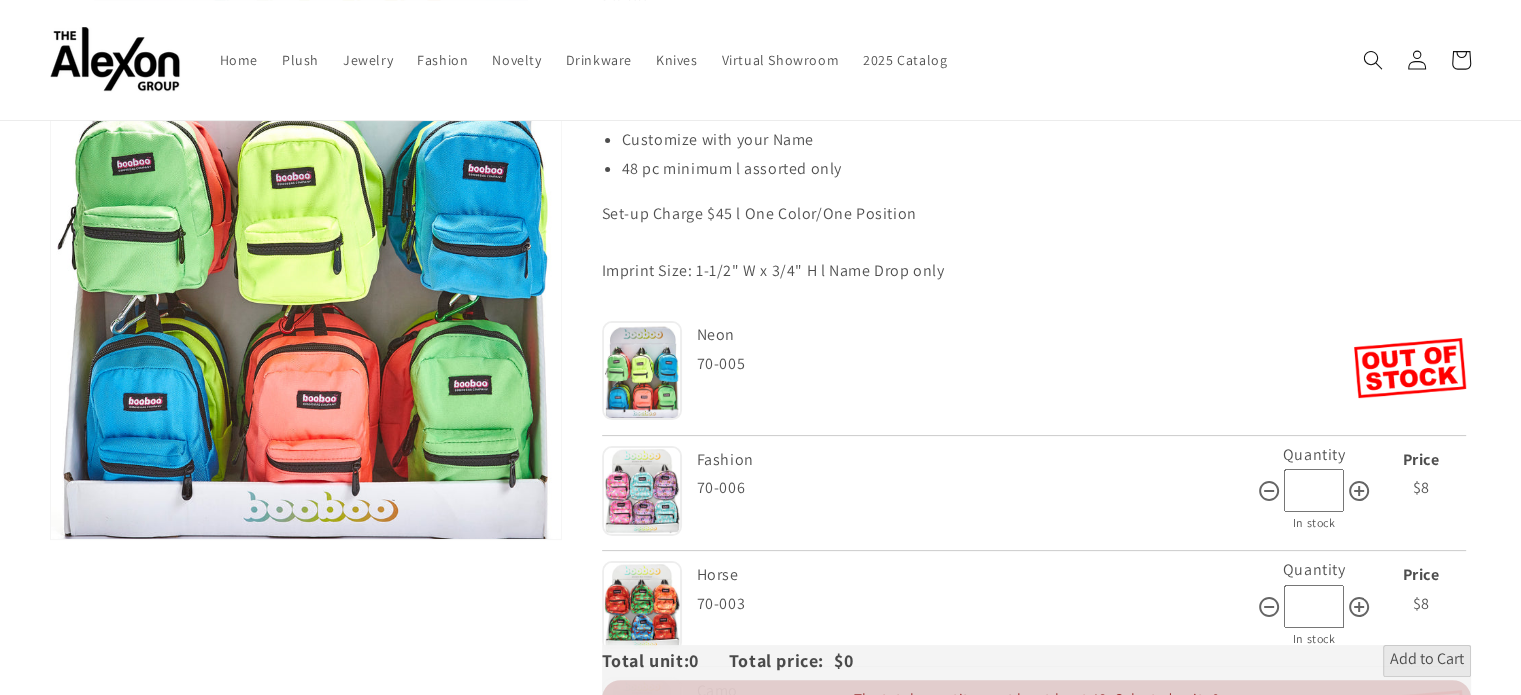 scroll, scrollTop: 300, scrollLeft: 0, axis: vertical 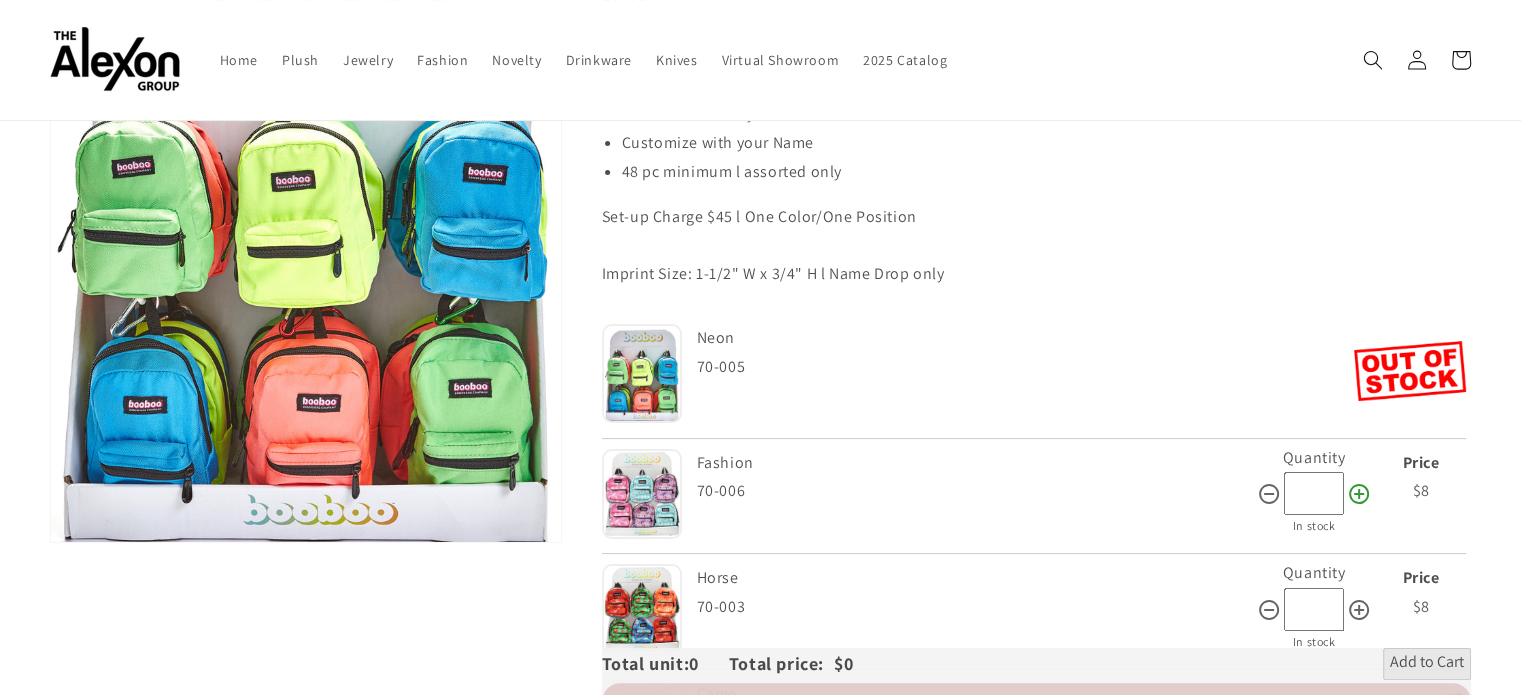 click 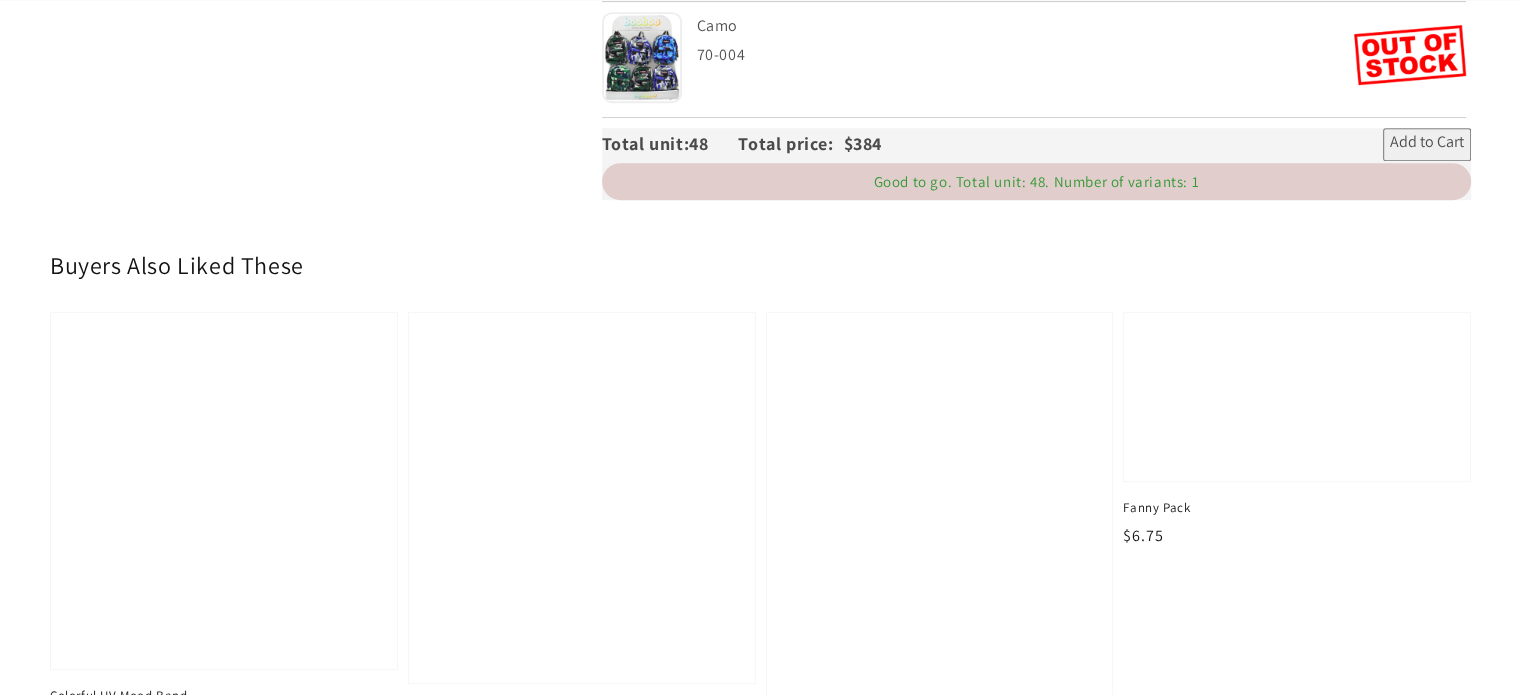 scroll, scrollTop: 1000, scrollLeft: 0, axis: vertical 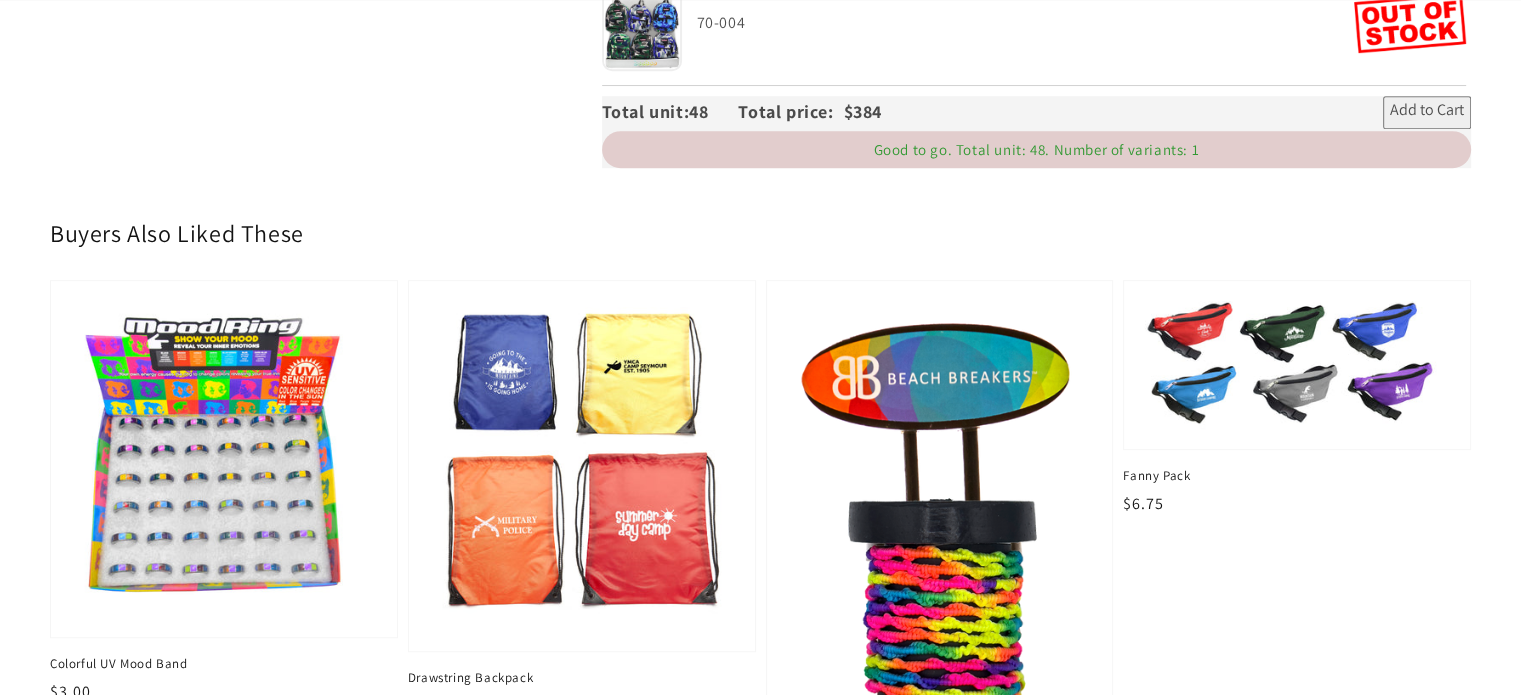 click on "Add to Cart" at bounding box center [1427, 112] 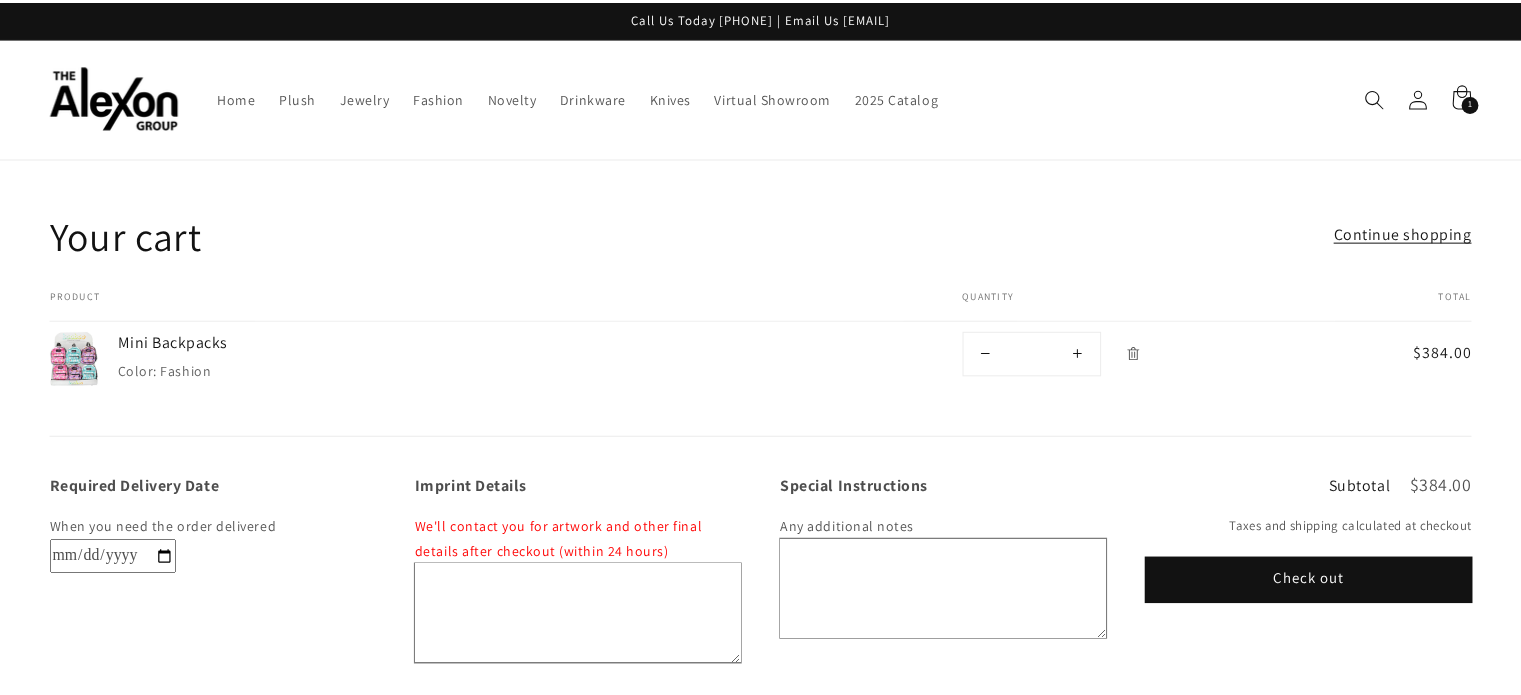 scroll, scrollTop: 0, scrollLeft: 0, axis: both 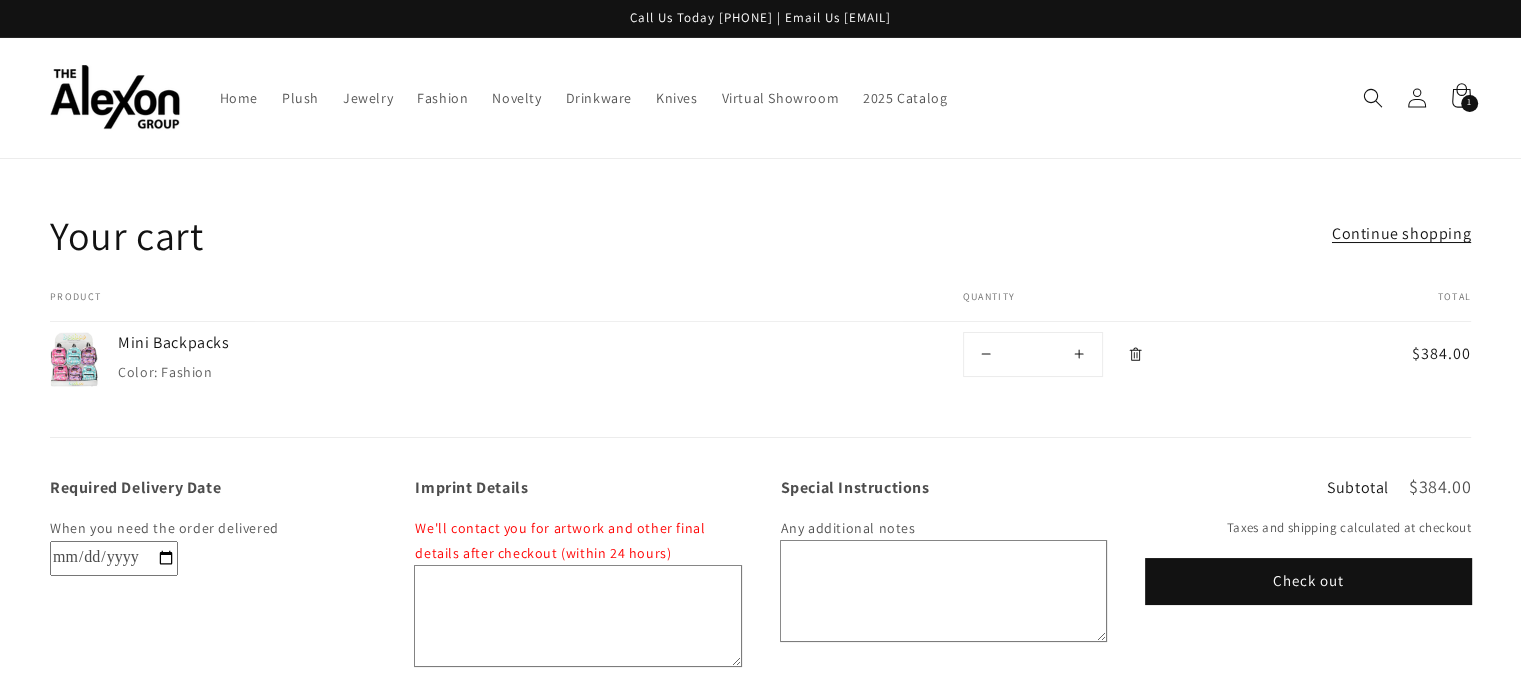 click 